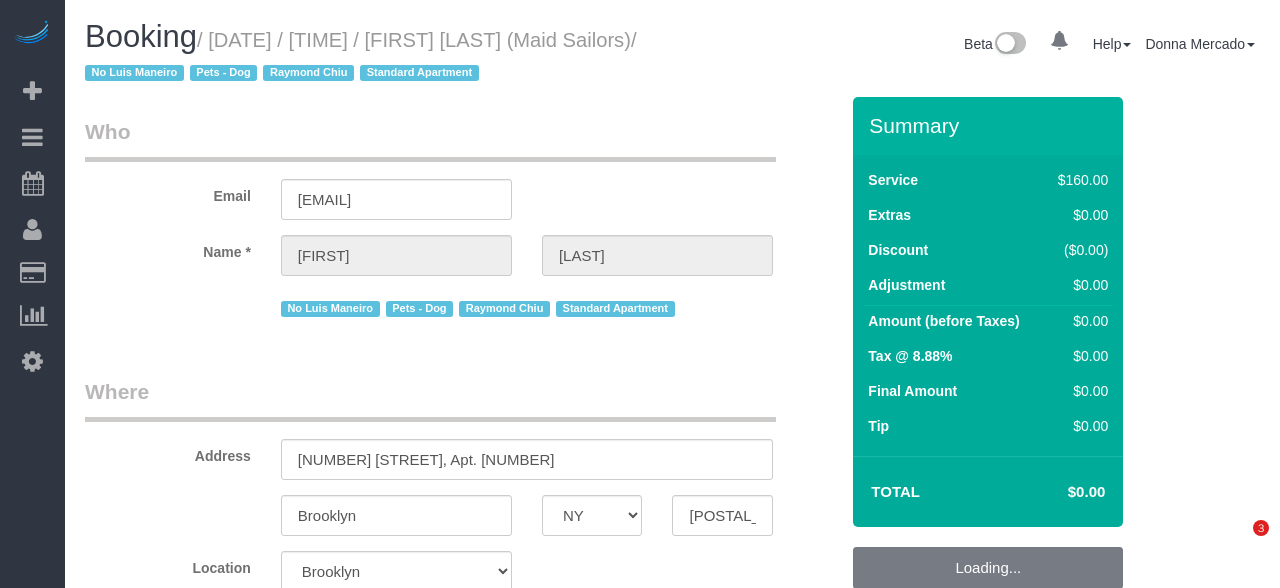 select on "NY" 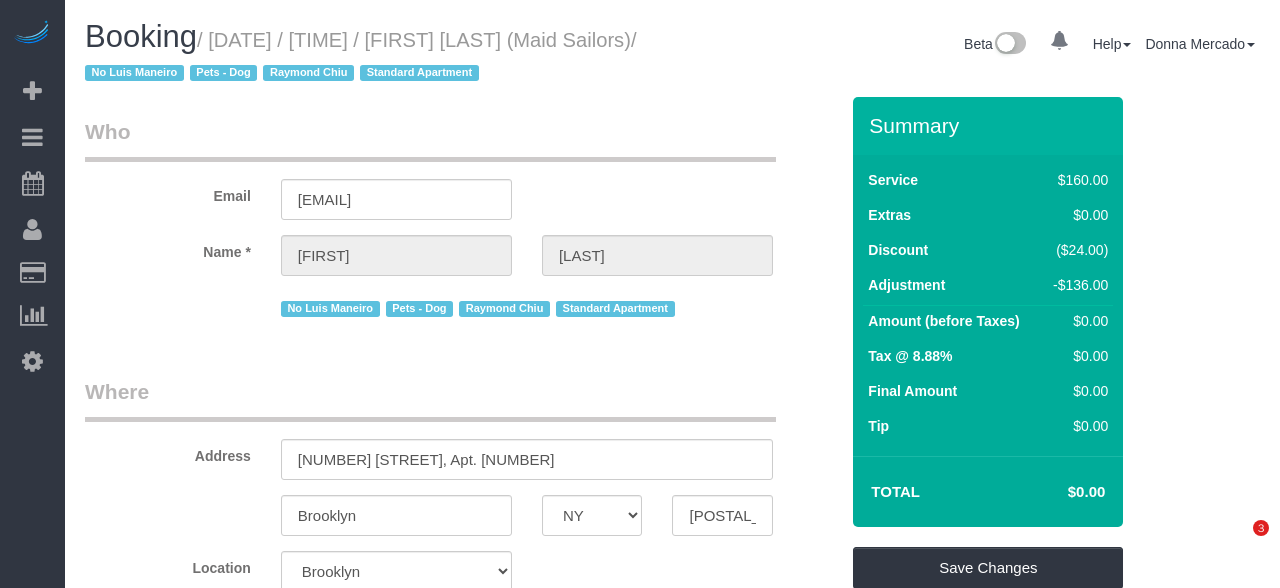 scroll, scrollTop: 0, scrollLeft: 0, axis: both 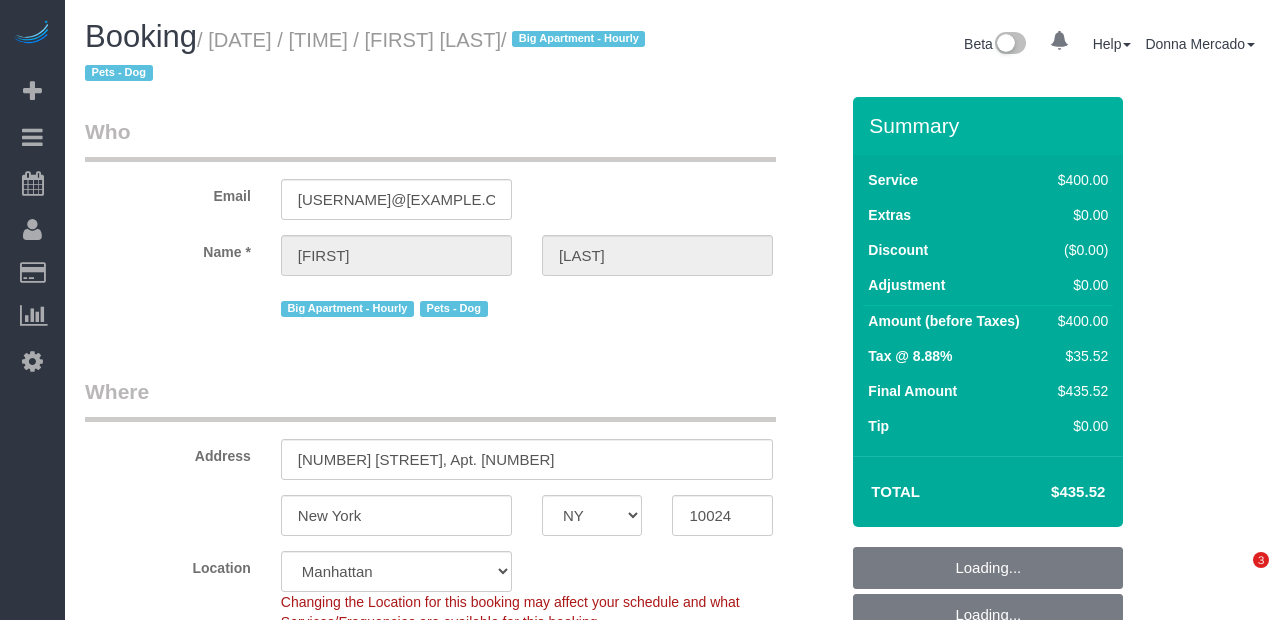 select on "NY" 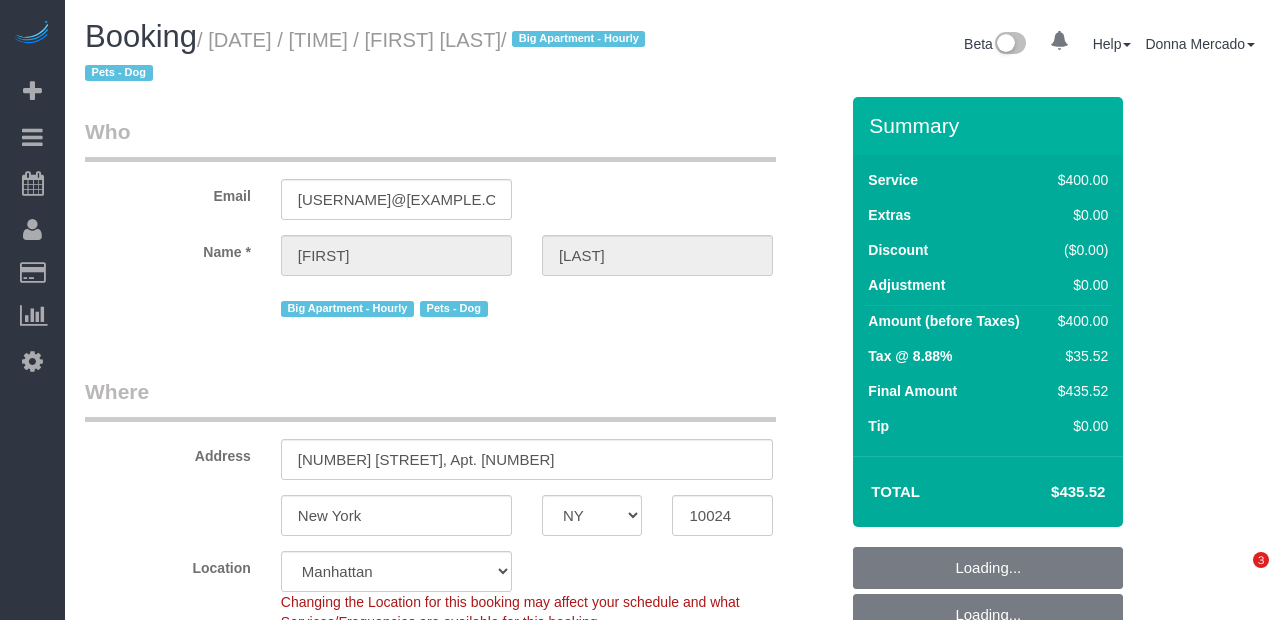 scroll, scrollTop: 0, scrollLeft: 0, axis: both 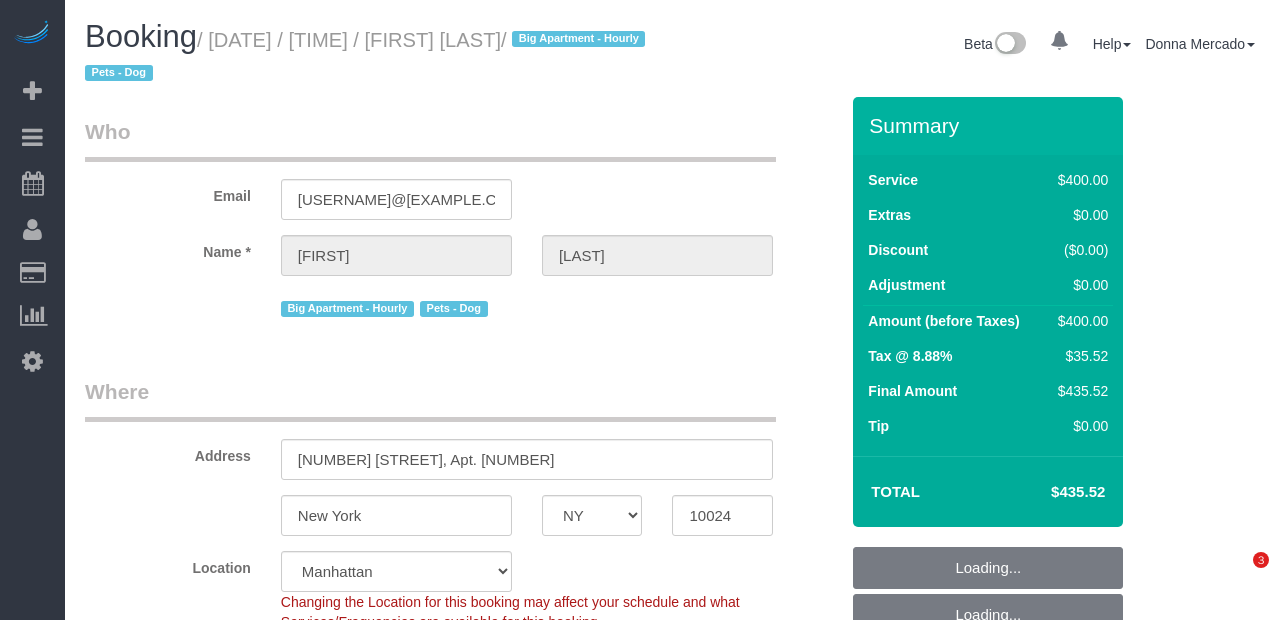 select on "2" 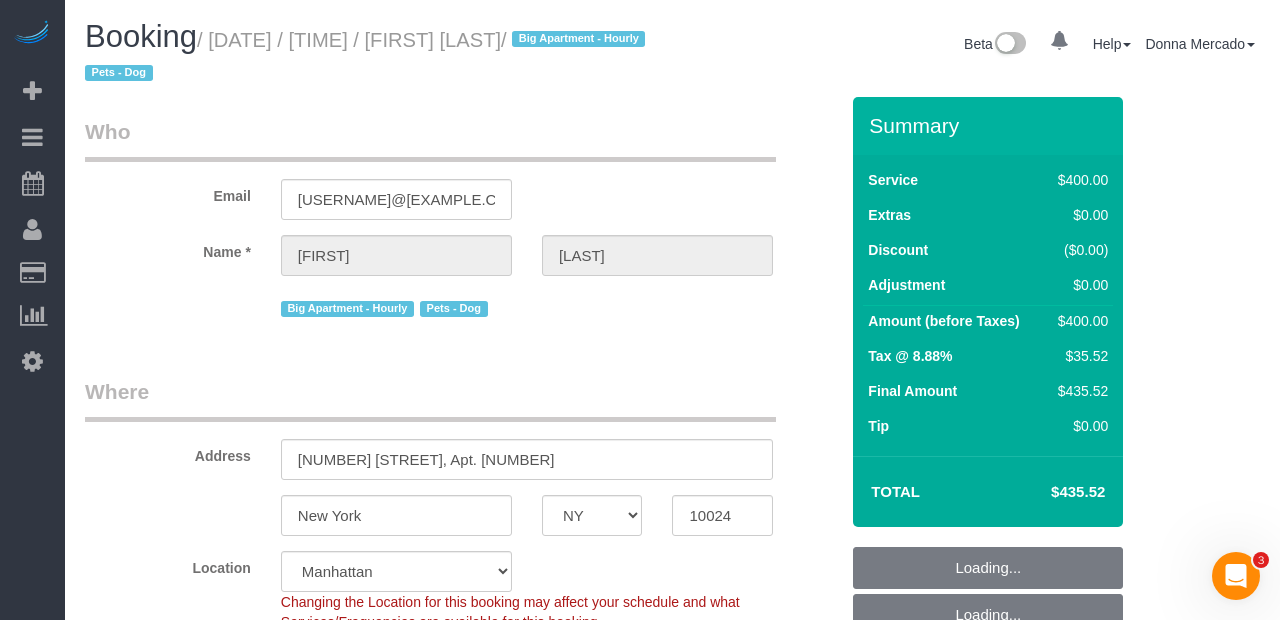 scroll, scrollTop: 0, scrollLeft: 0, axis: both 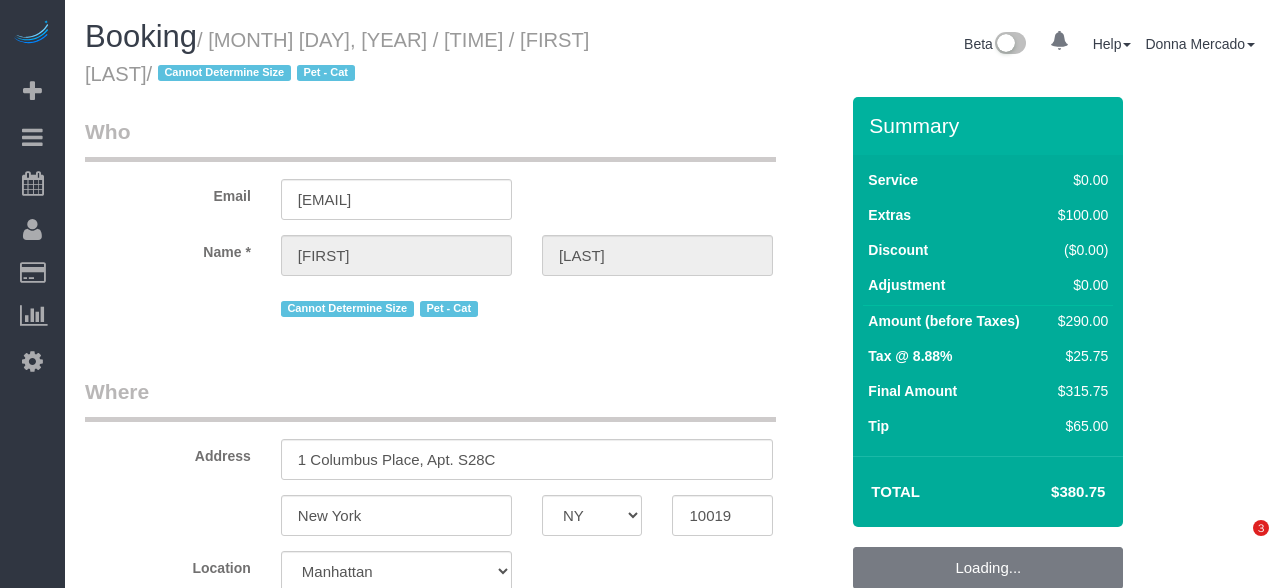 select on "NY" 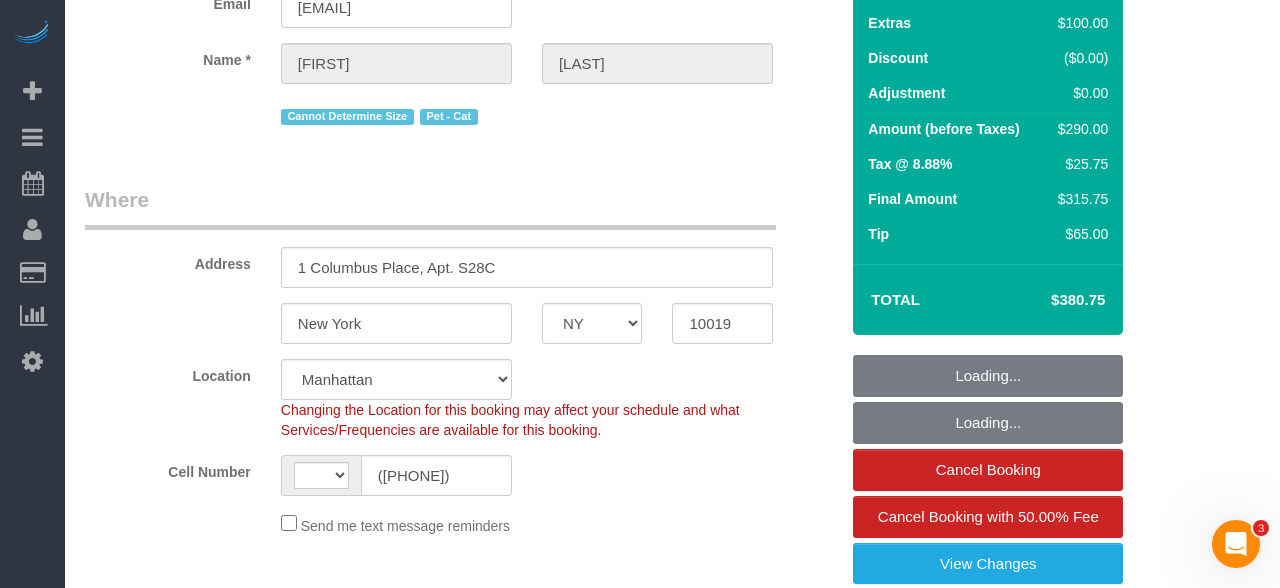 scroll, scrollTop: 0, scrollLeft: 0, axis: both 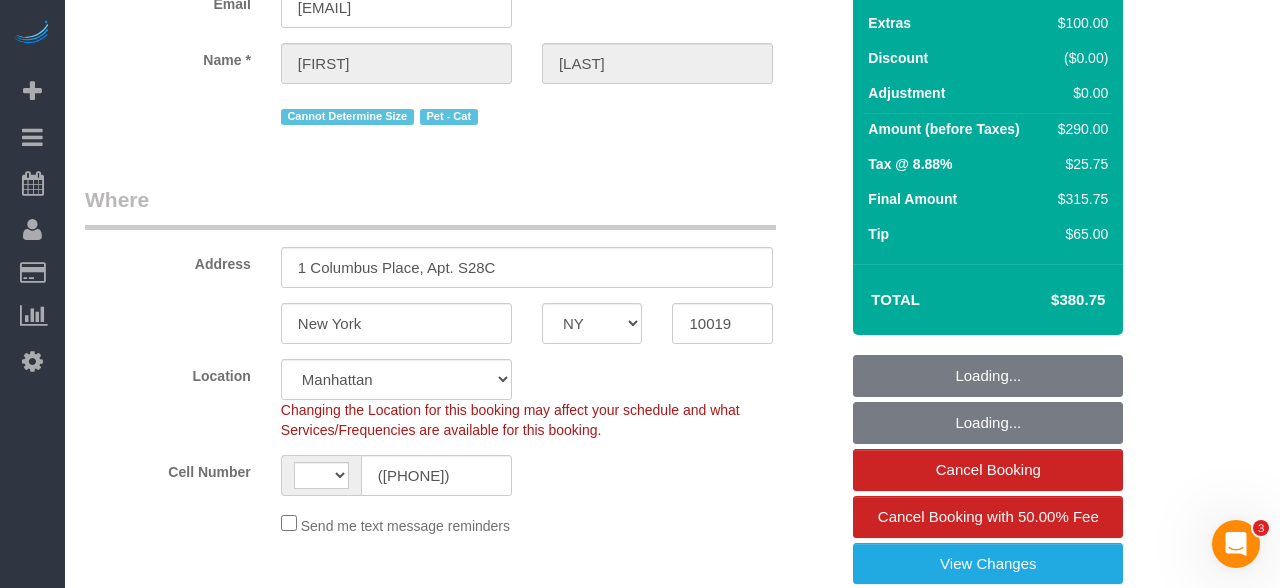 select on "string:US" 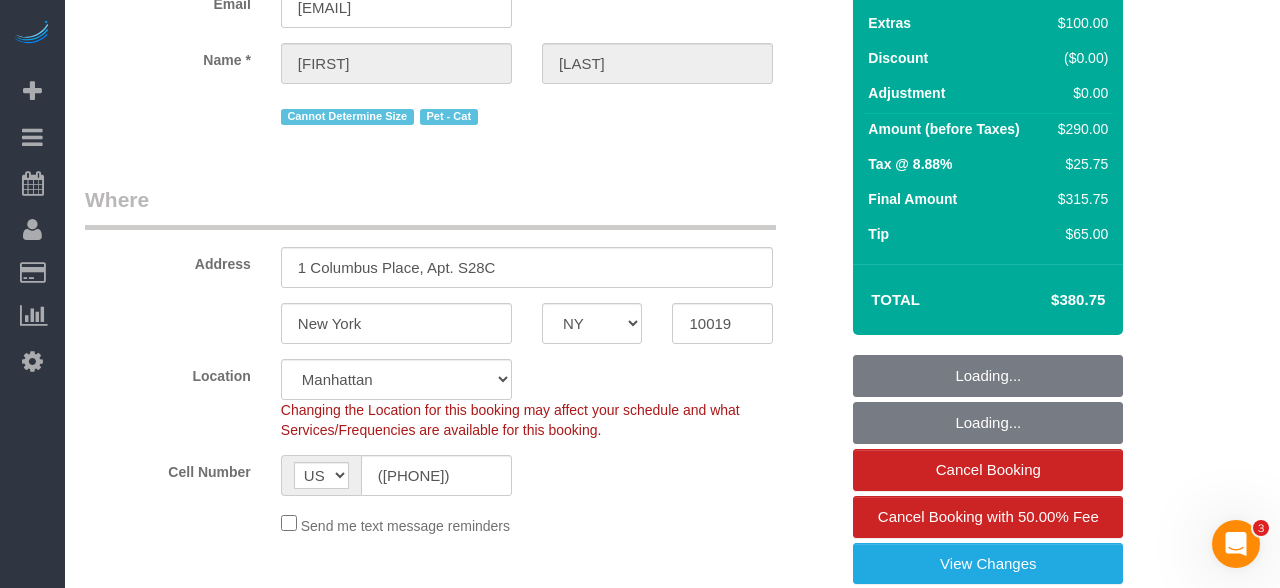 scroll, scrollTop: 608, scrollLeft: 0, axis: vertical 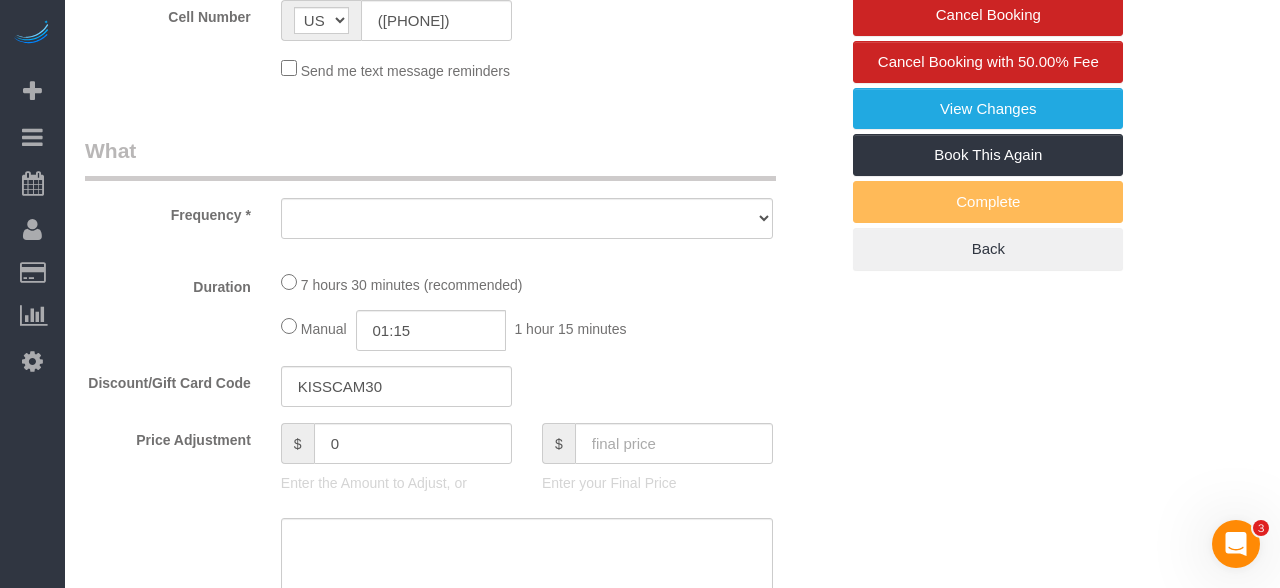 select on "object:1882" 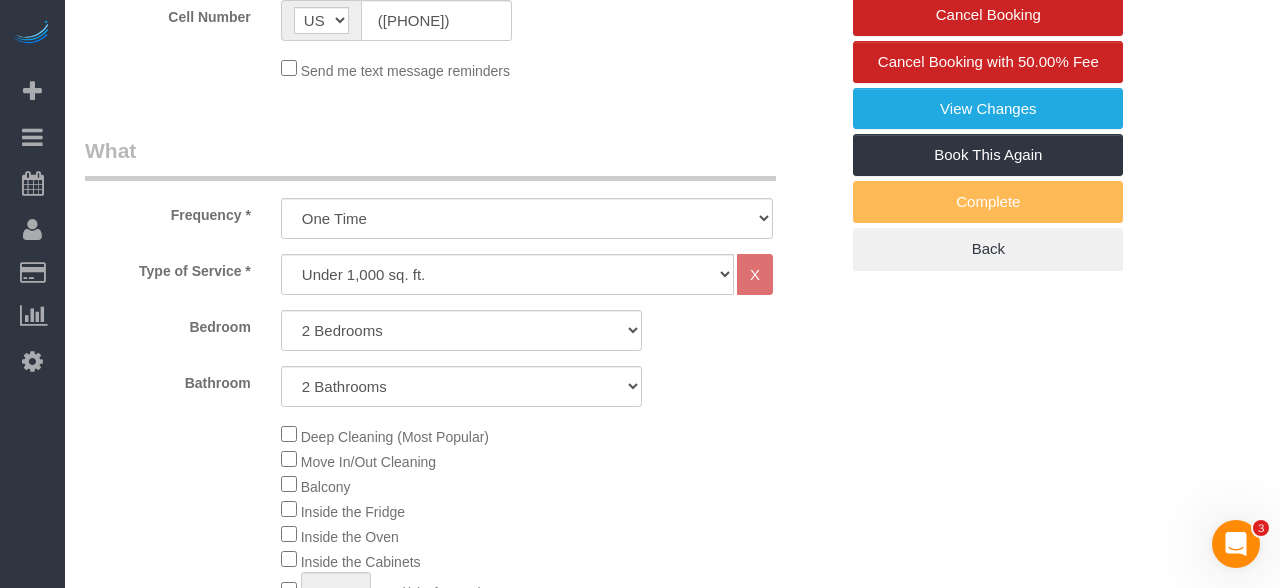 select on "object:2595" 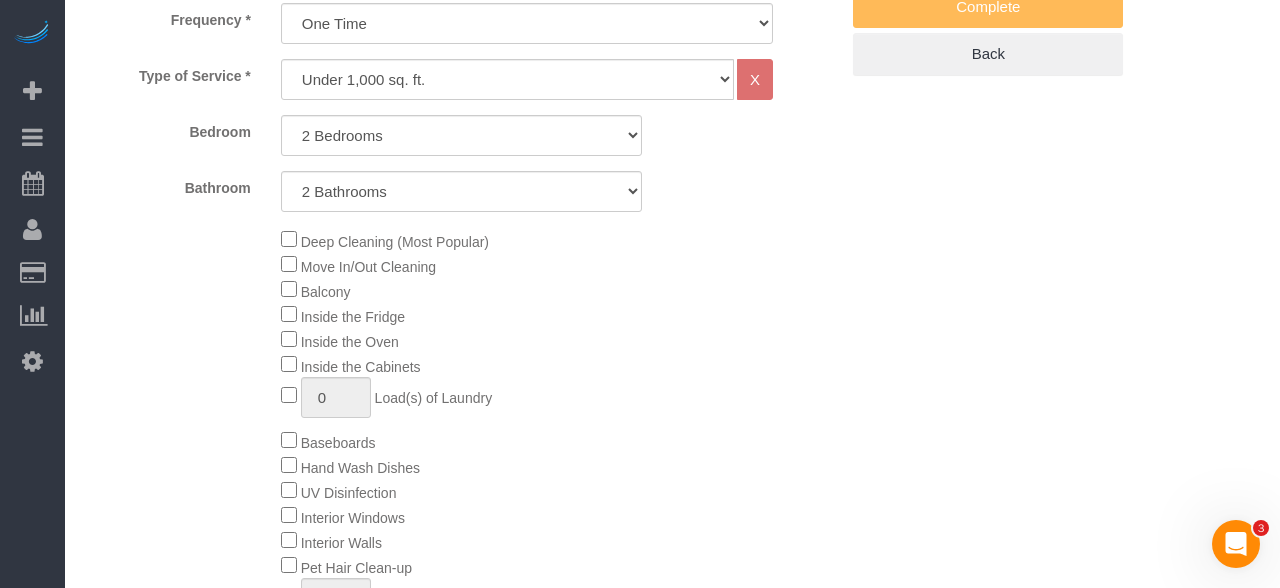 select on "2" 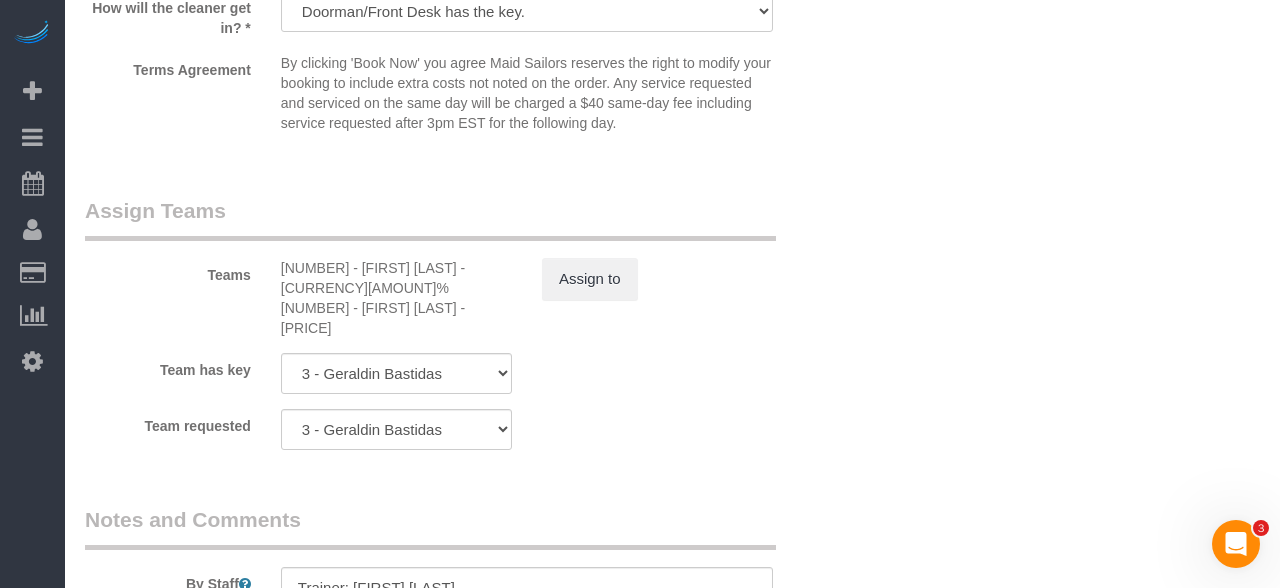 scroll, scrollTop: 2733, scrollLeft: 0, axis: vertical 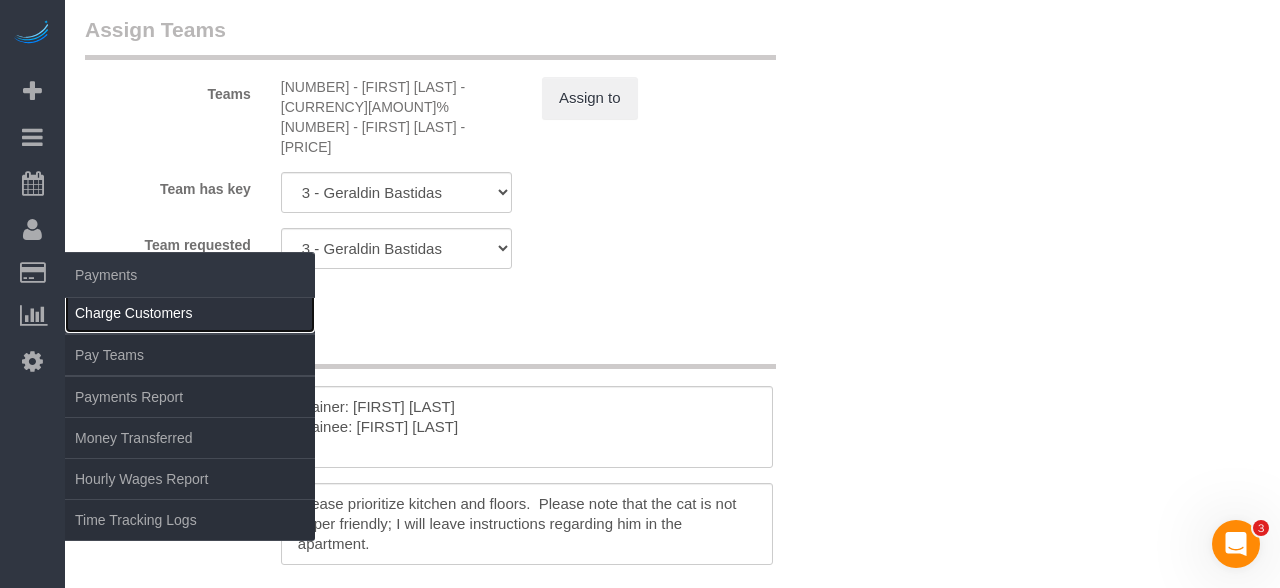 click on "Charge Customers" at bounding box center (190, 313) 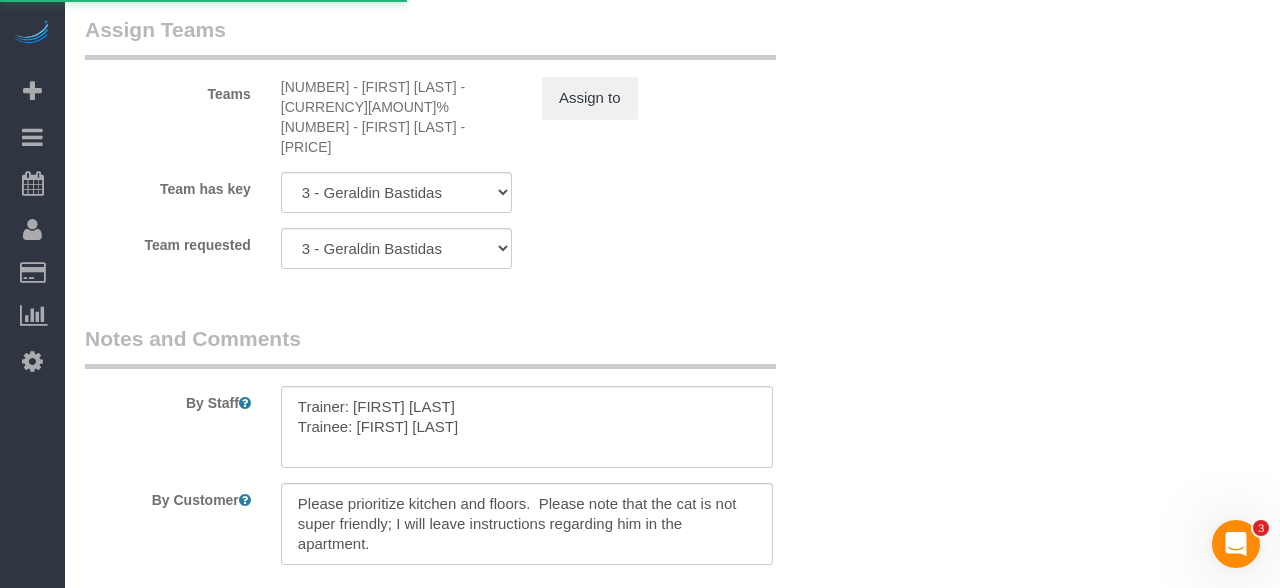select 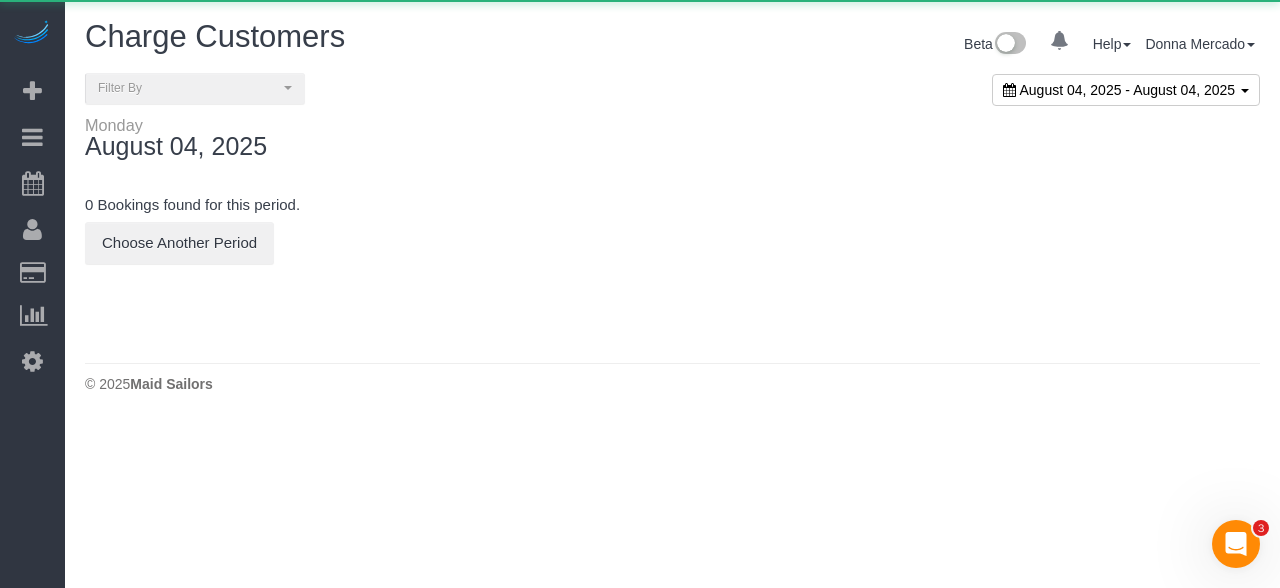 scroll, scrollTop: 0, scrollLeft: 0, axis: both 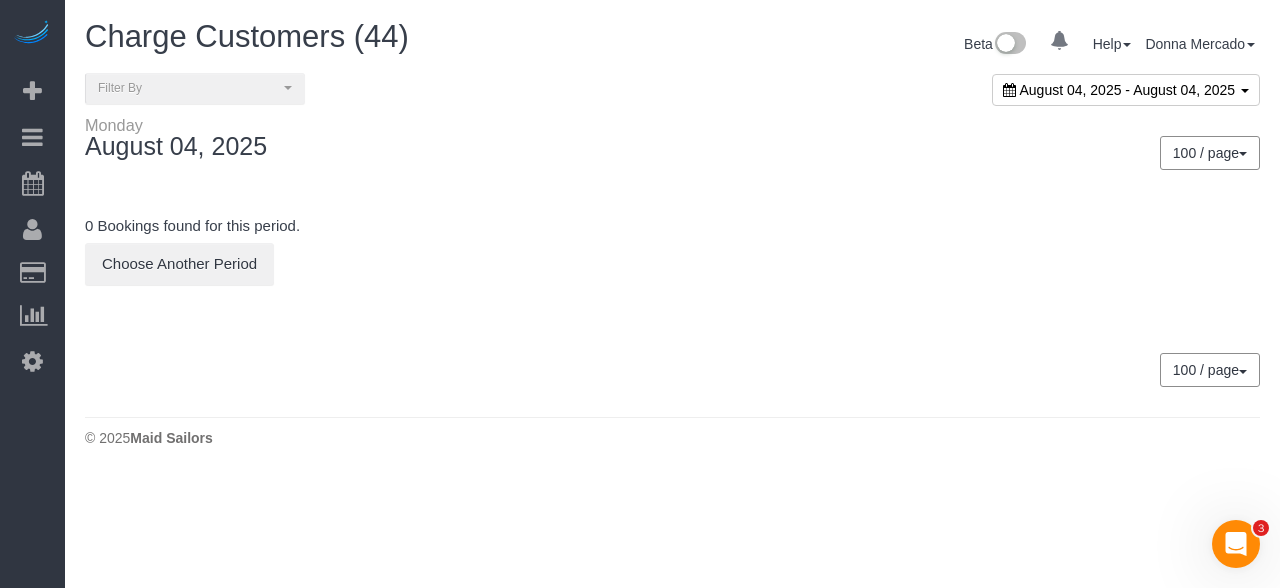 click on "August 04, 2025 - August 04, 2025" at bounding box center (1127, 90) 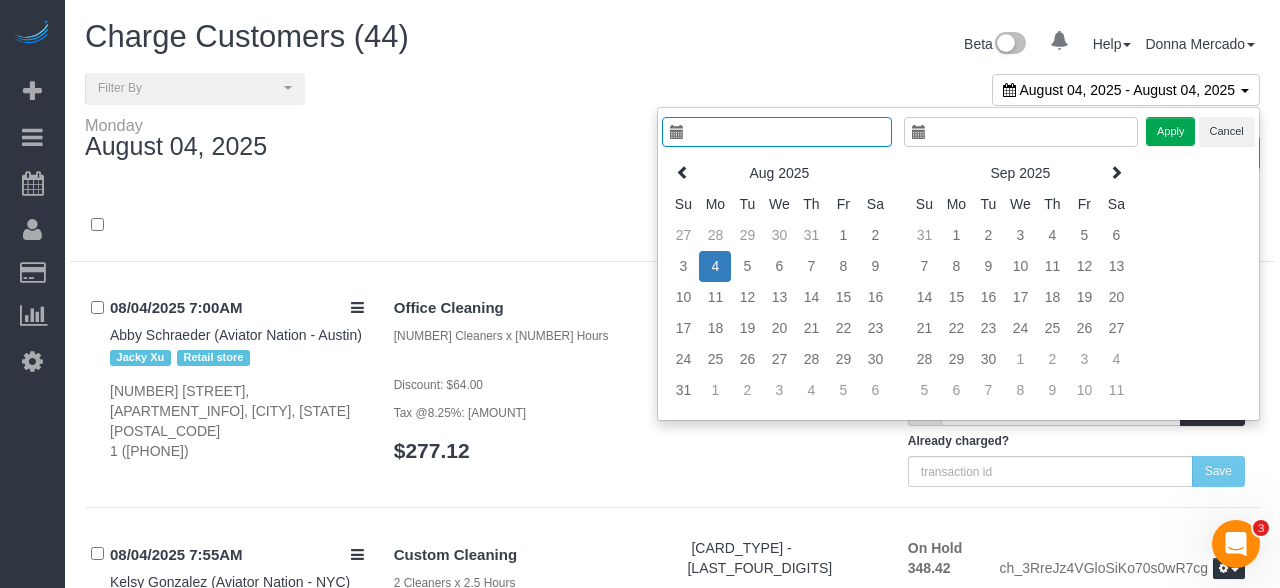 type on "**********" 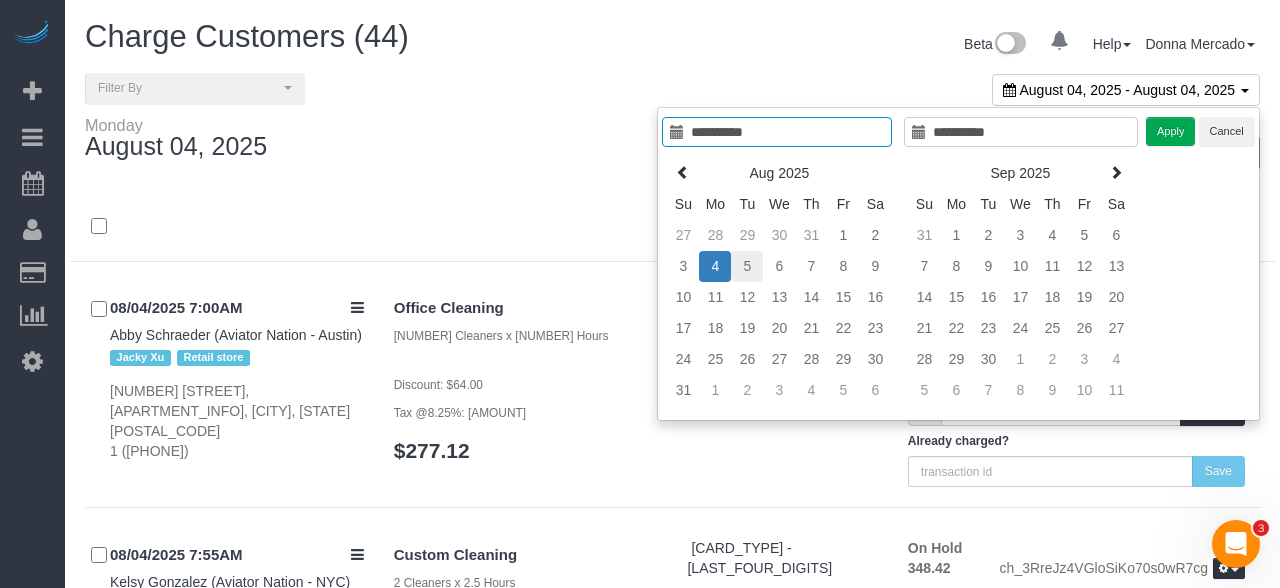 type on "**********" 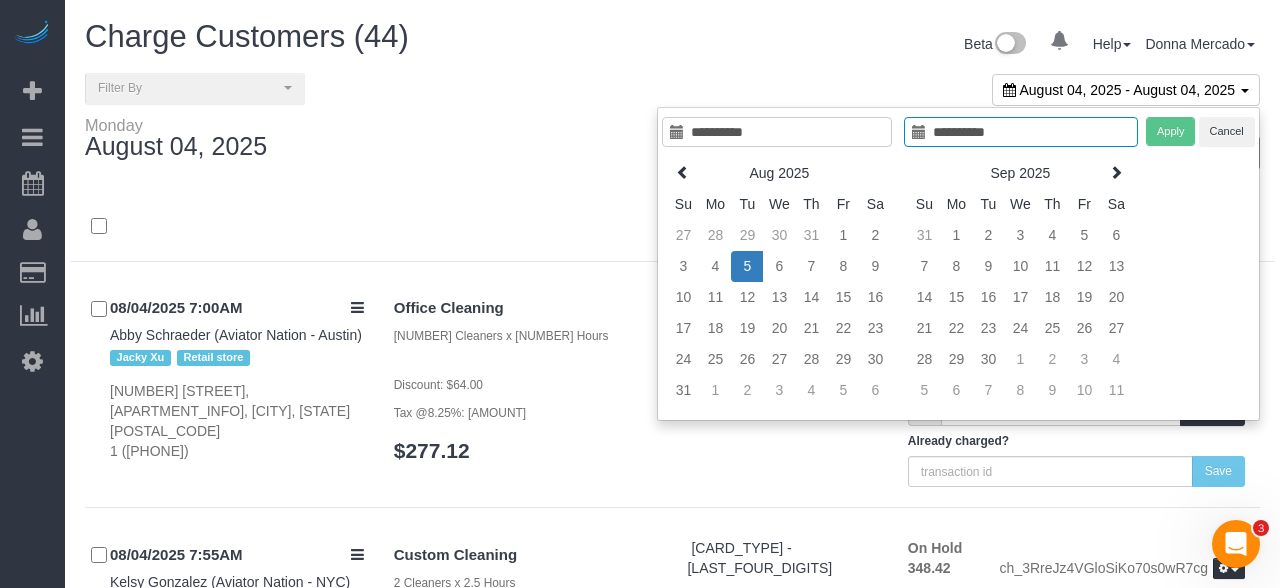 click on "5" at bounding box center [747, 266] 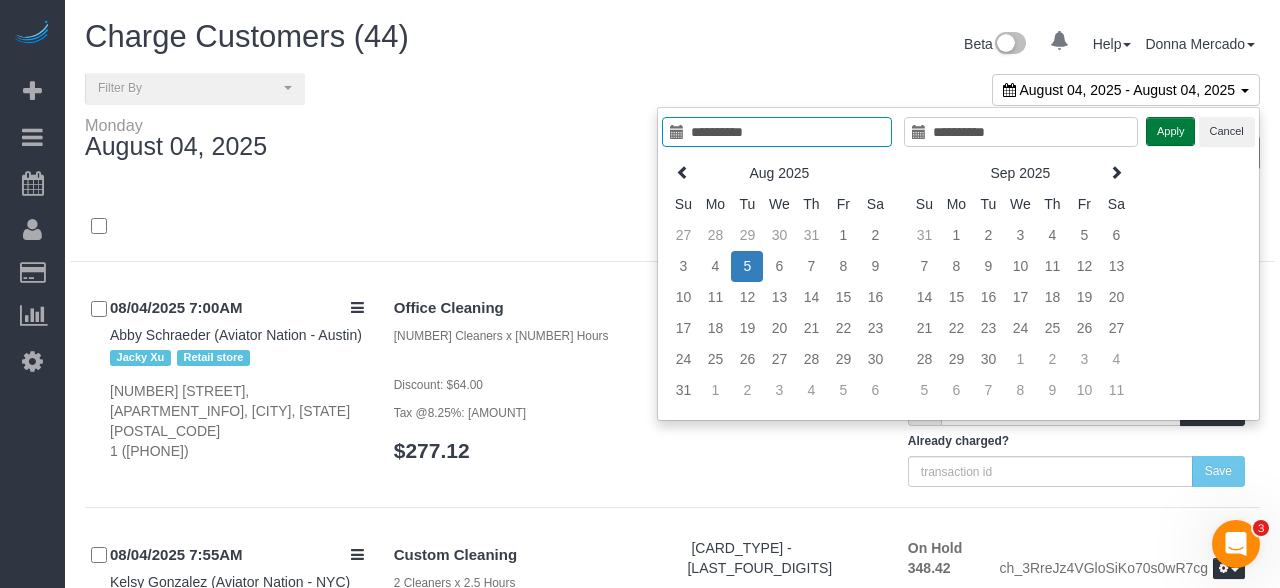 click on "Apply" at bounding box center [1171, 131] 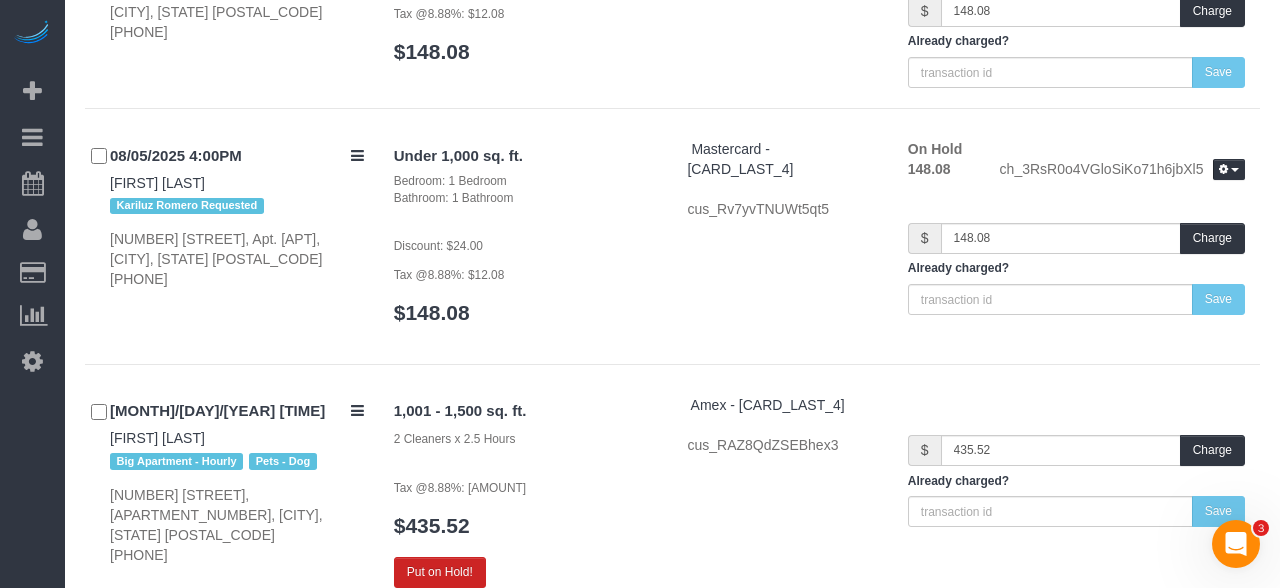scroll, scrollTop: 10936, scrollLeft: 0, axis: vertical 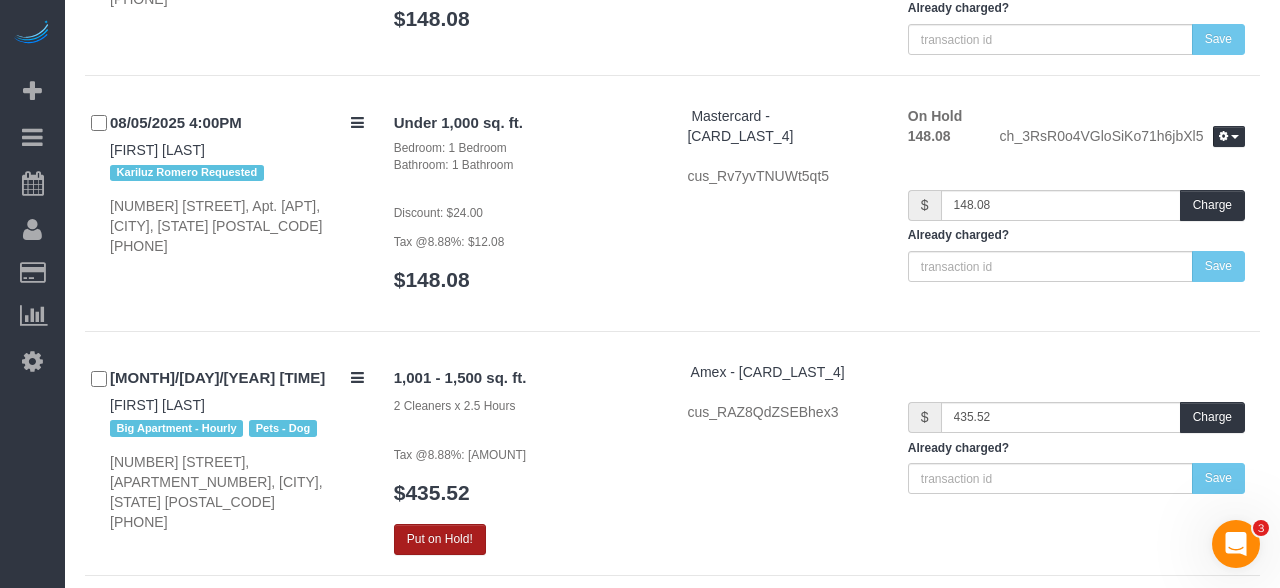 click on "Put on Hold!" at bounding box center [440, 539] 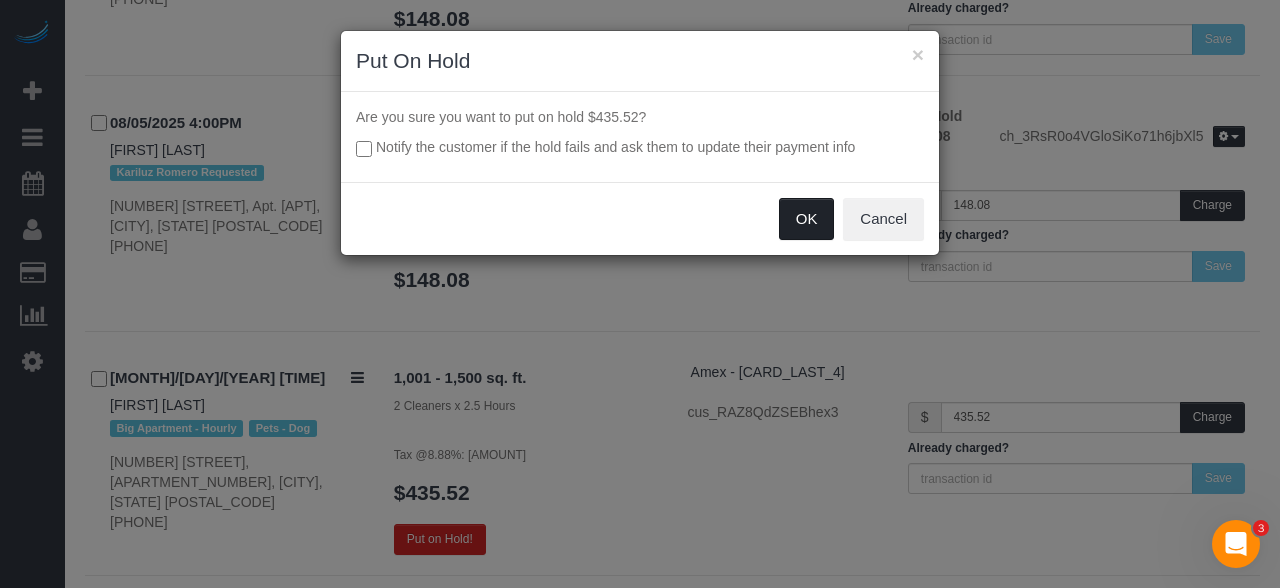click on "OK" at bounding box center (807, 219) 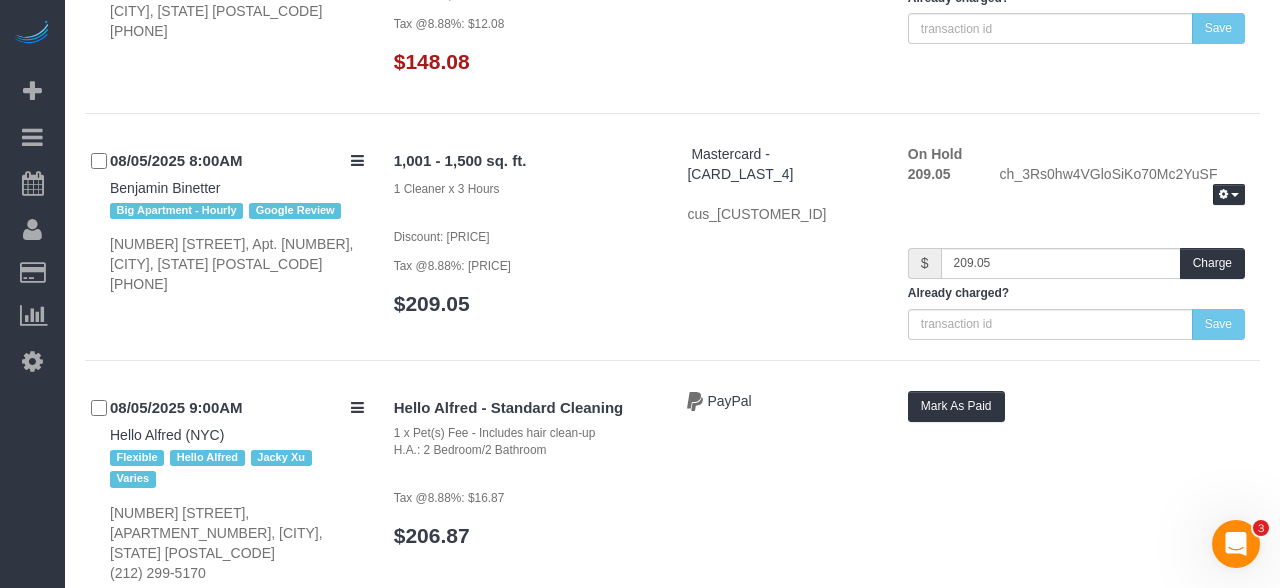 scroll, scrollTop: 0, scrollLeft: 0, axis: both 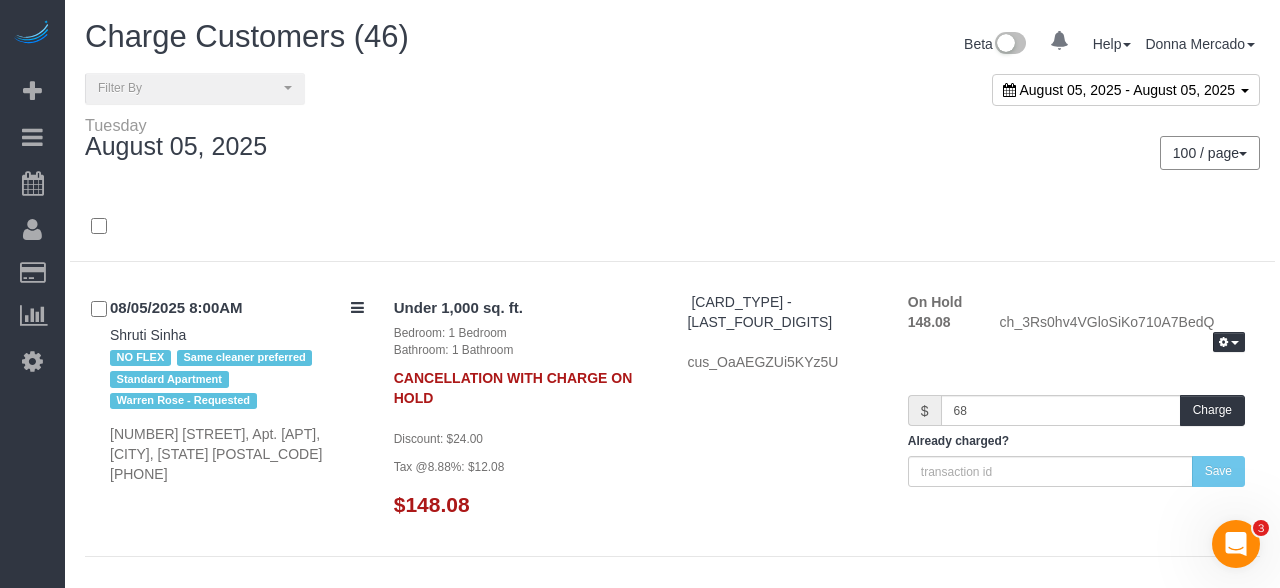 click on "August 05, 2025 - August 05, 2025" at bounding box center [1127, 90] 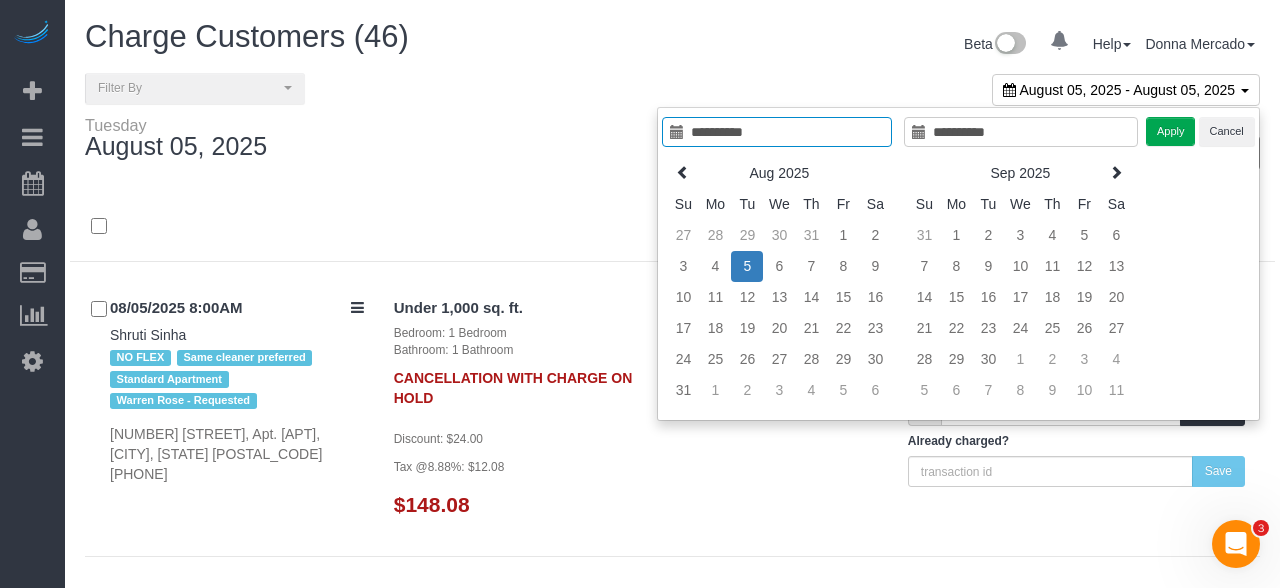 type on "**********" 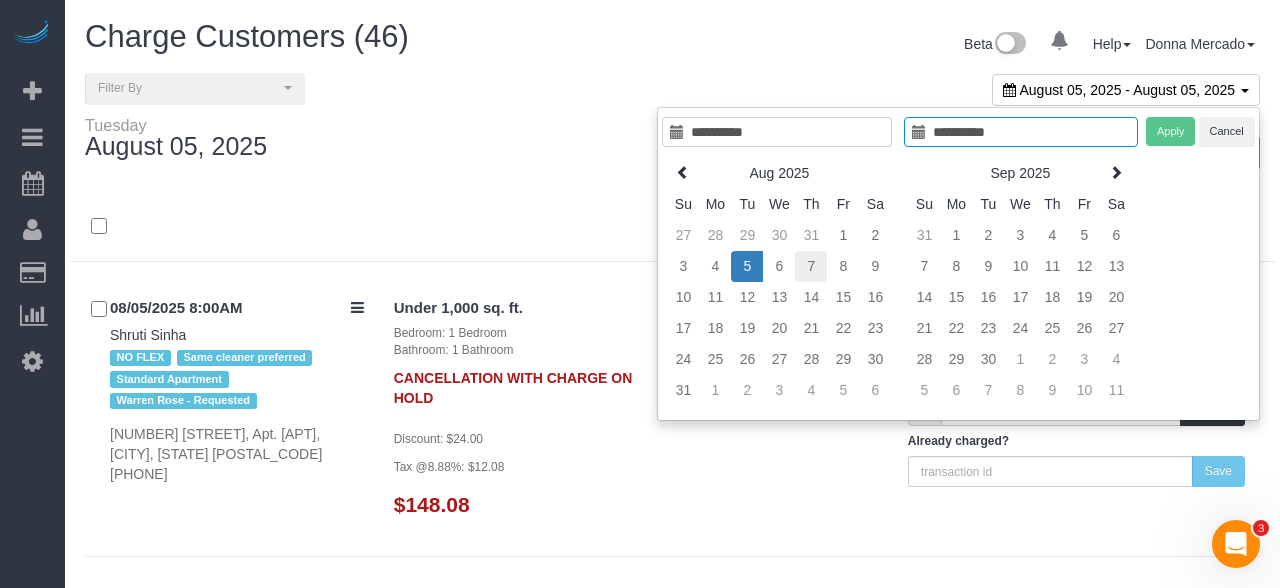 type on "**********" 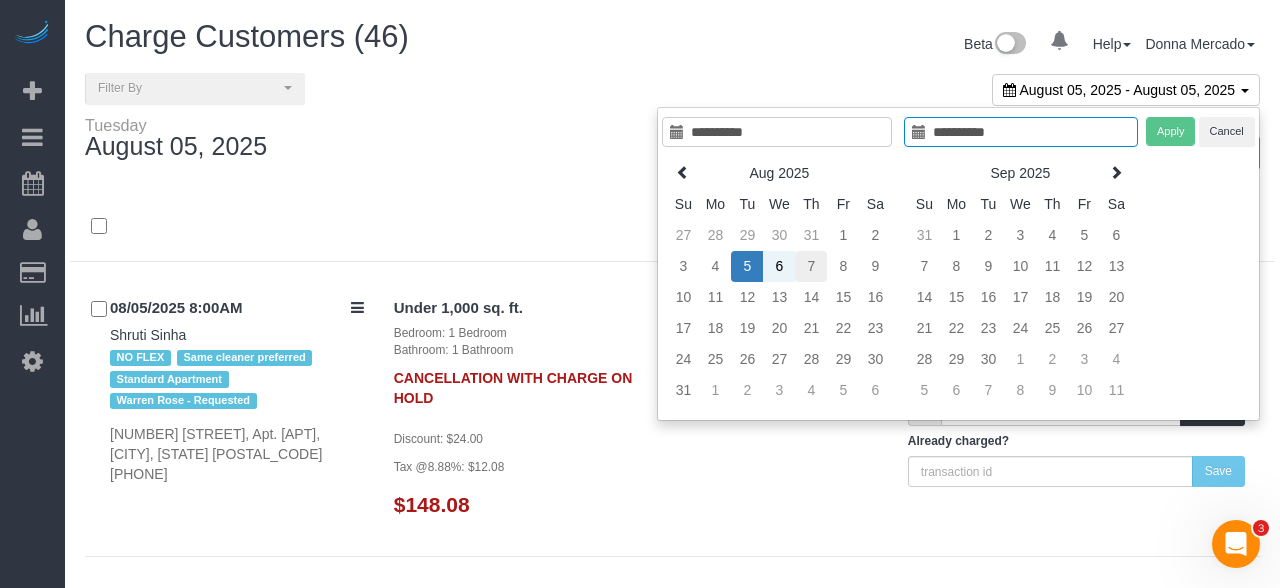click on "7" at bounding box center (811, 266) 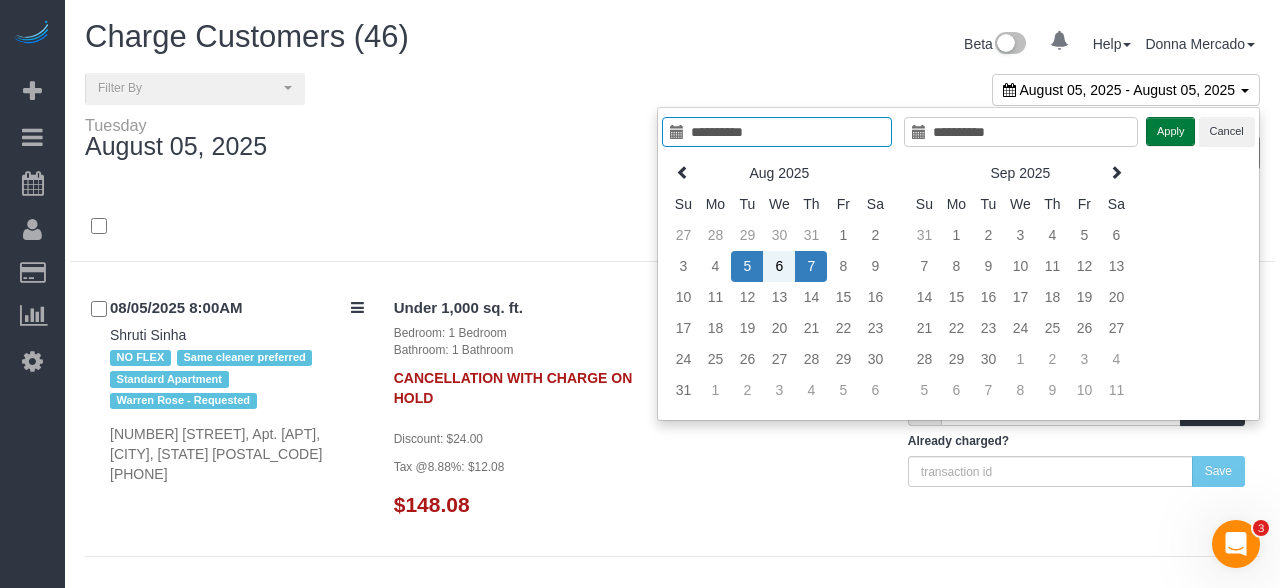 click on "Apply" at bounding box center [1171, 131] 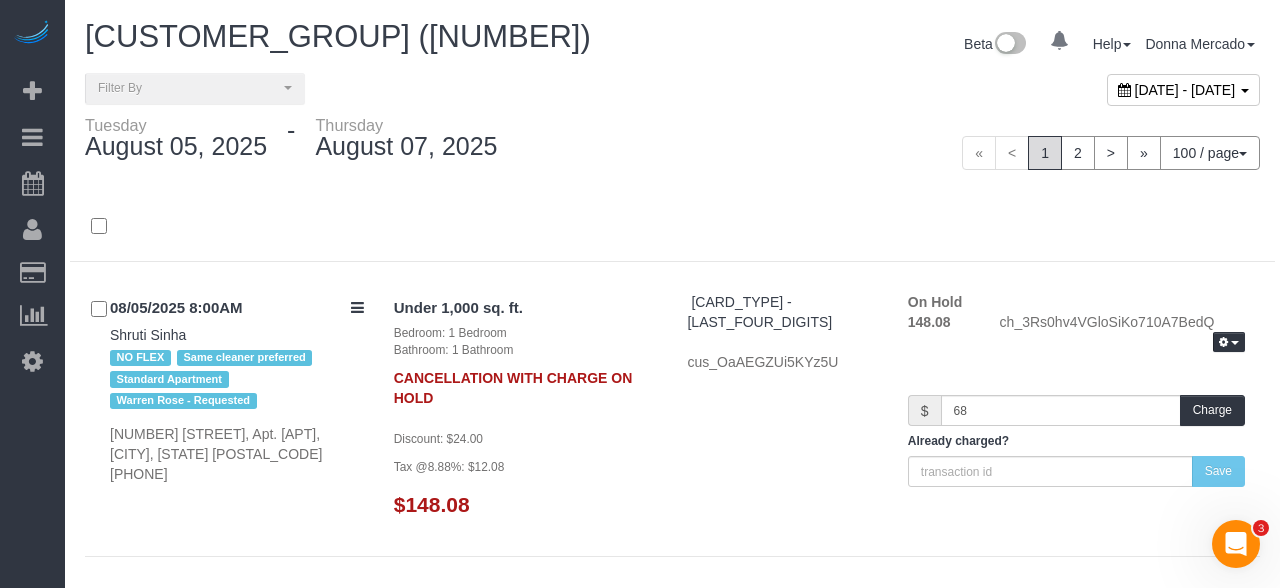 click on "[DATE] - [DATE]" at bounding box center [1183, 90] 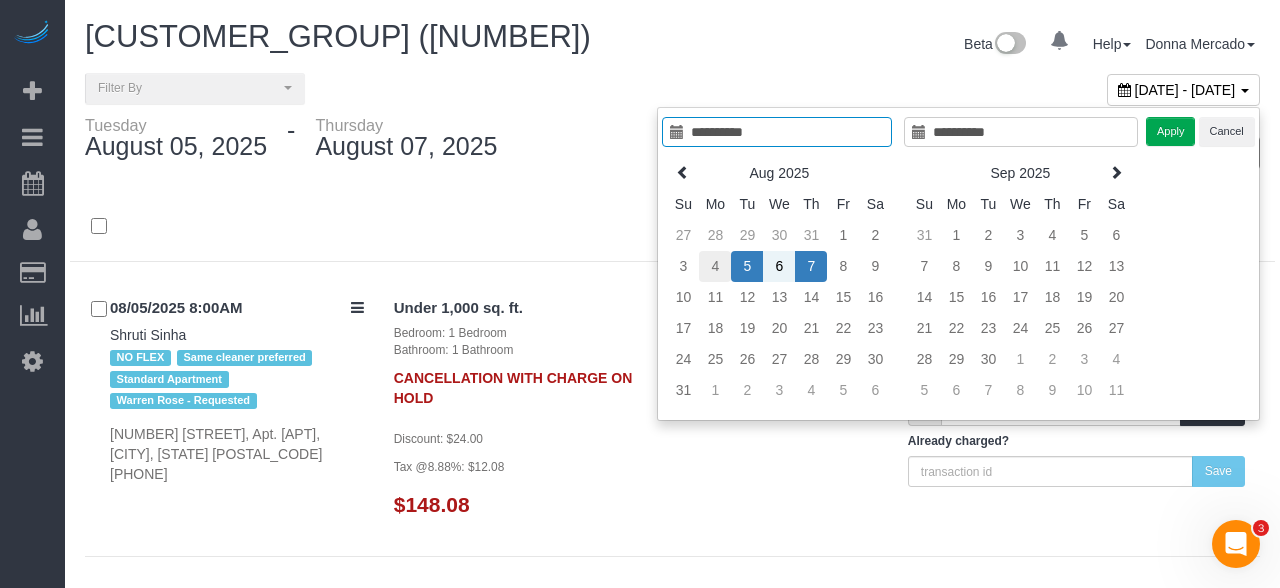 type on "**********" 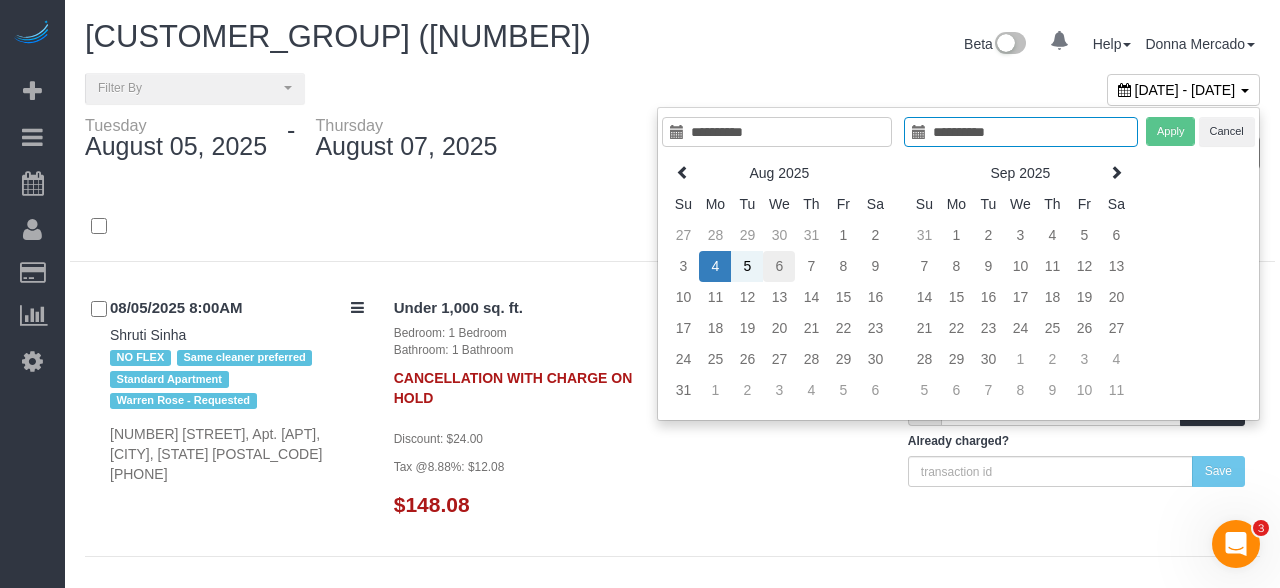 click on "6" at bounding box center [779, 266] 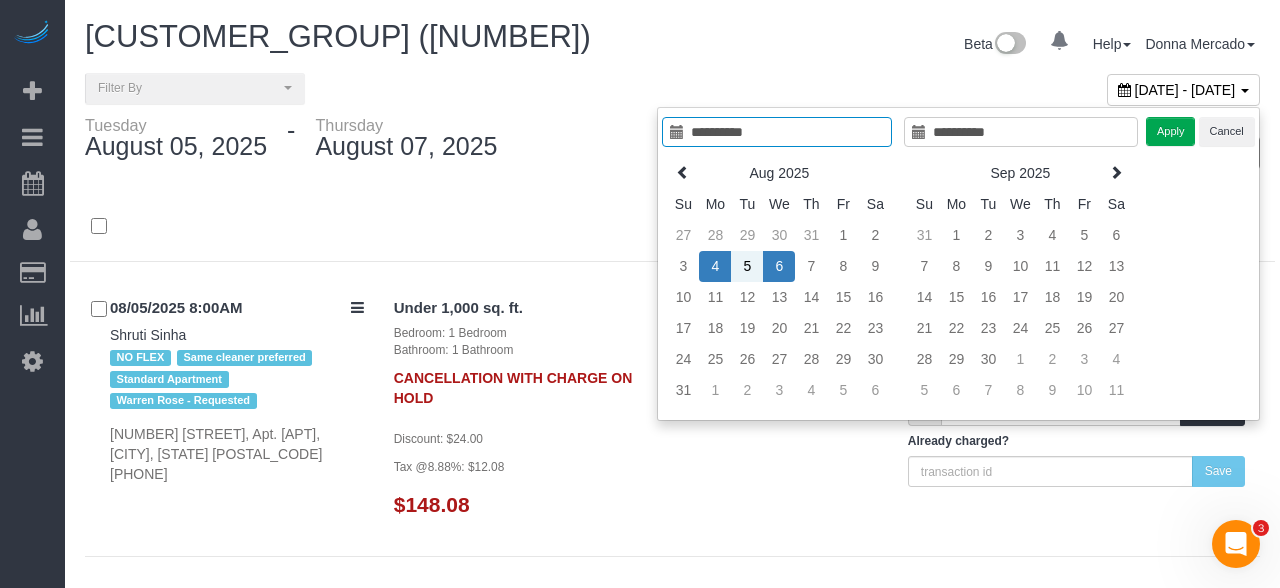 type on "**********" 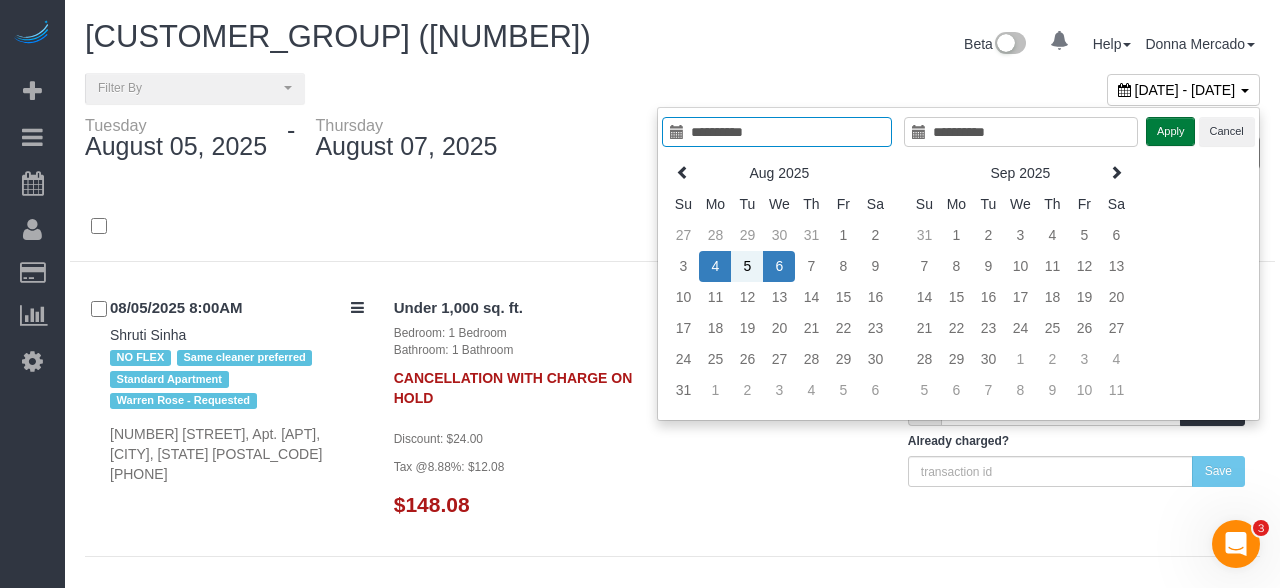 click on "Apply" at bounding box center (1171, 131) 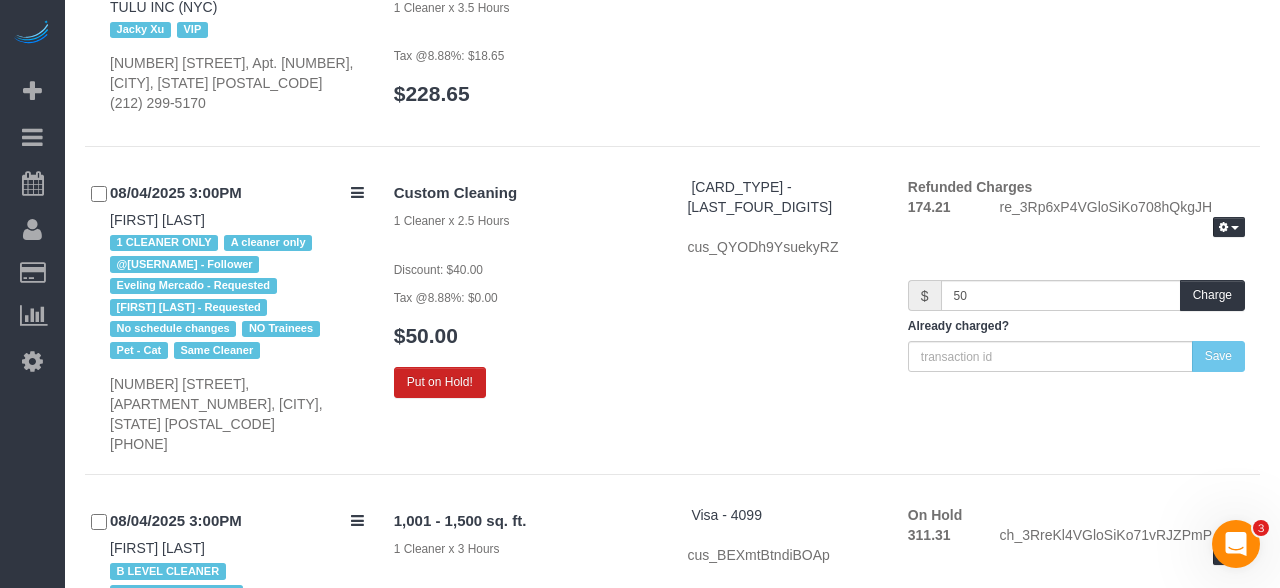 scroll, scrollTop: 9570, scrollLeft: 0, axis: vertical 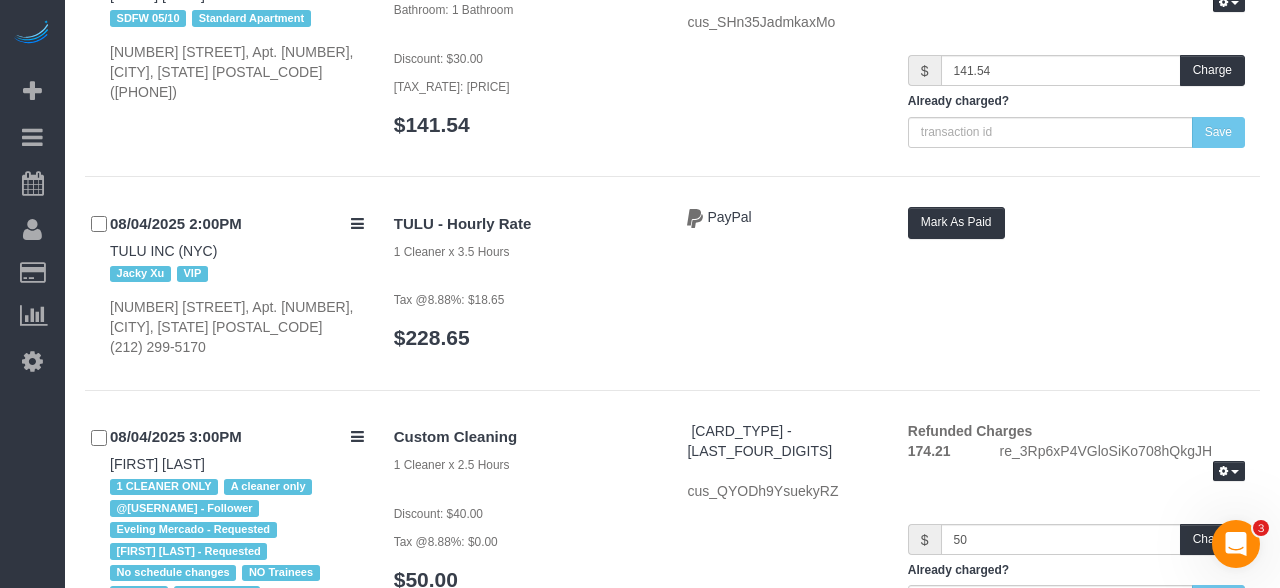 click on "Put on Hold!" at bounding box center (440, 626) 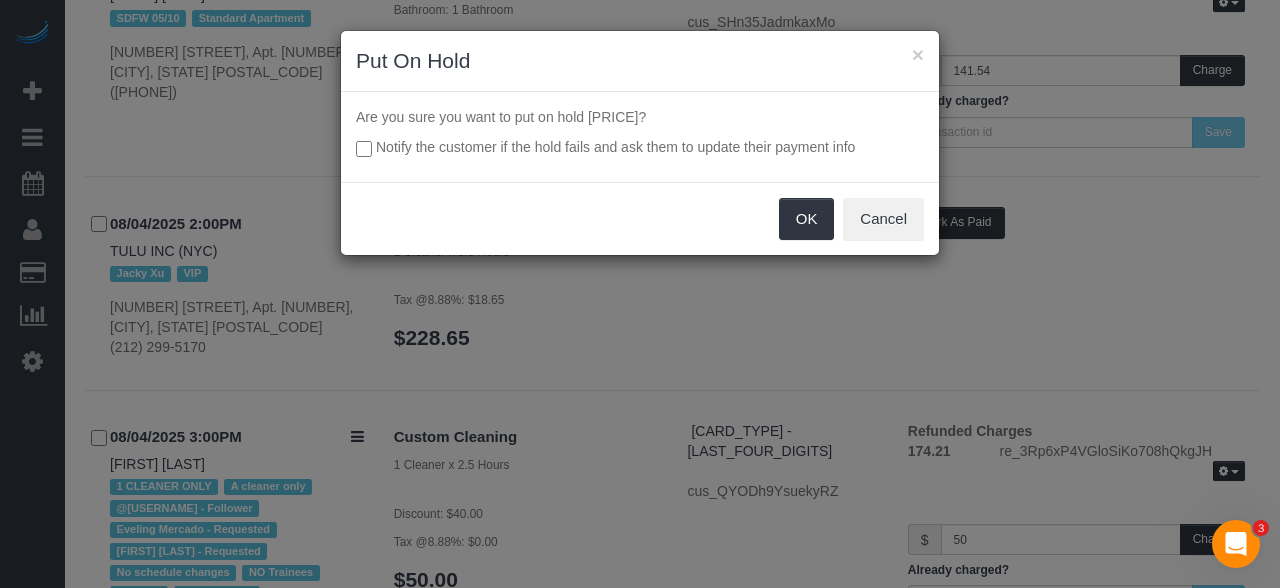 click on "×
Put On Hold
Are you sure you want to put on hold [CURRENCY][AMOUNT]?
Notify the customer if the hold fails and ask them to update their payment info
OK
Cancel" at bounding box center (640, 294) 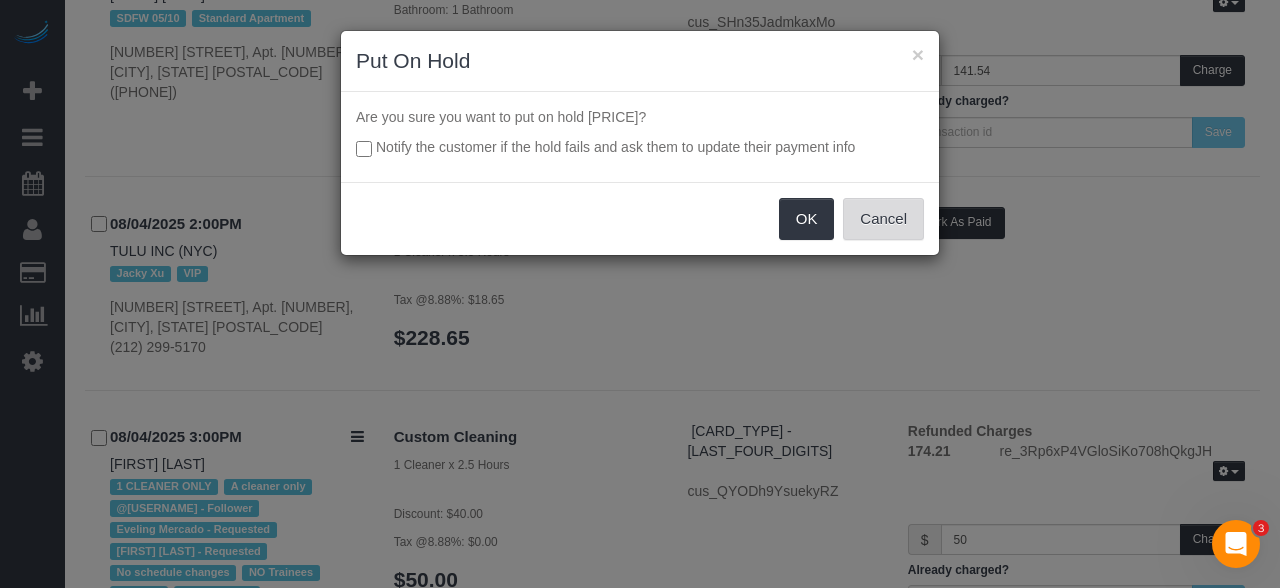 click on "Cancel" at bounding box center [883, 219] 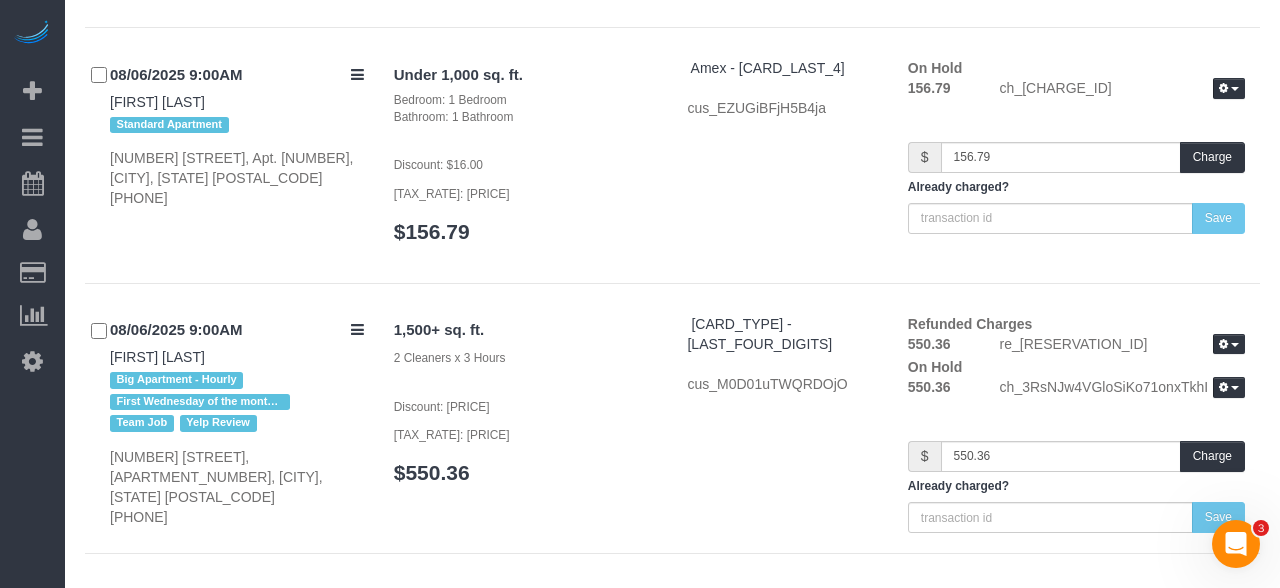 scroll, scrollTop: 25533, scrollLeft: 0, axis: vertical 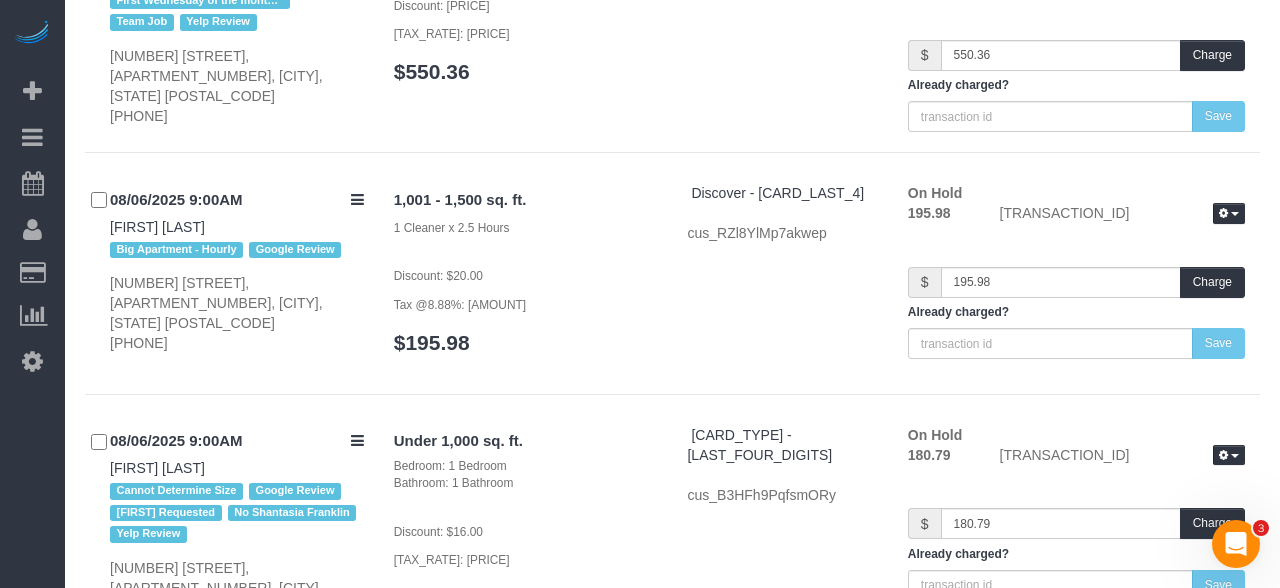 click on "2" 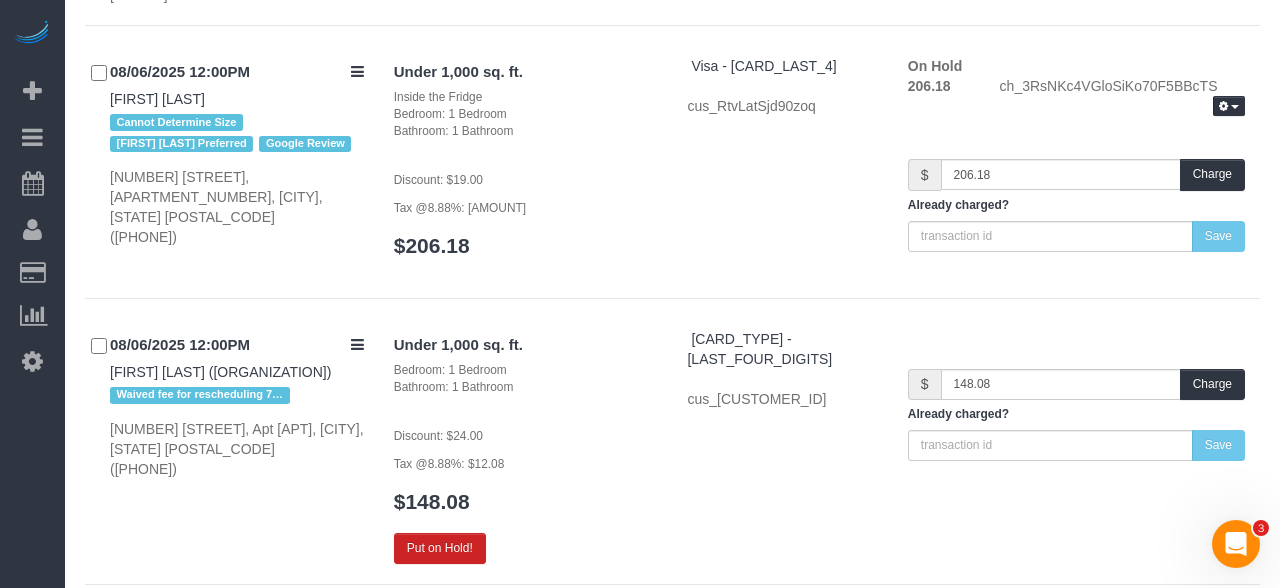 scroll, scrollTop: 6795, scrollLeft: 0, axis: vertical 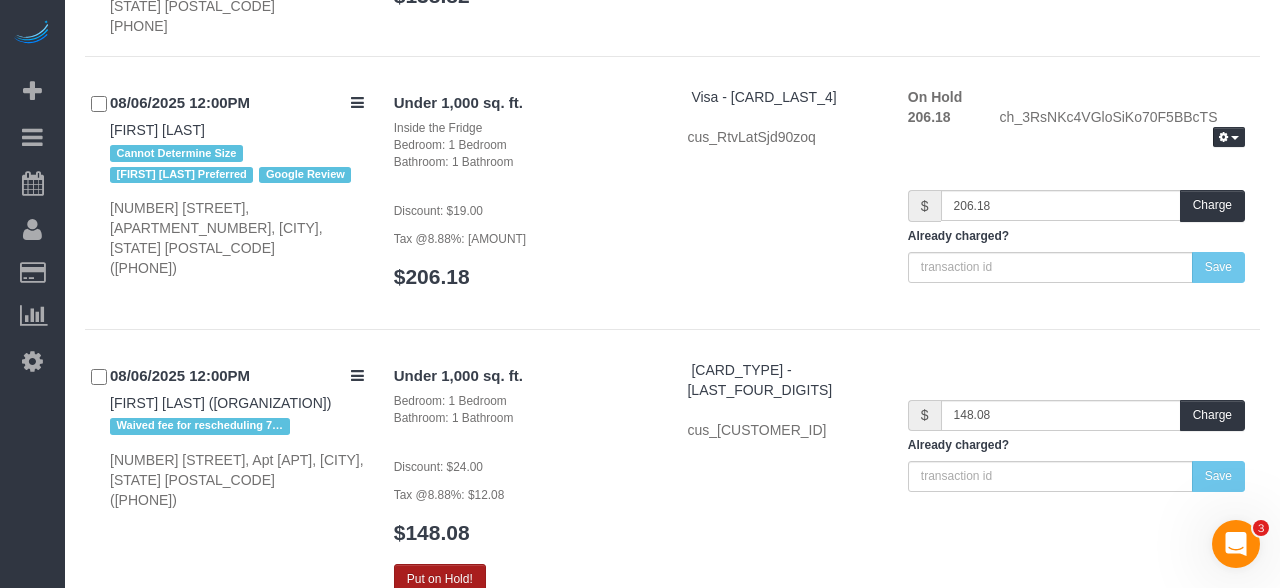 click on "Put on Hold!" at bounding box center (440, 579) 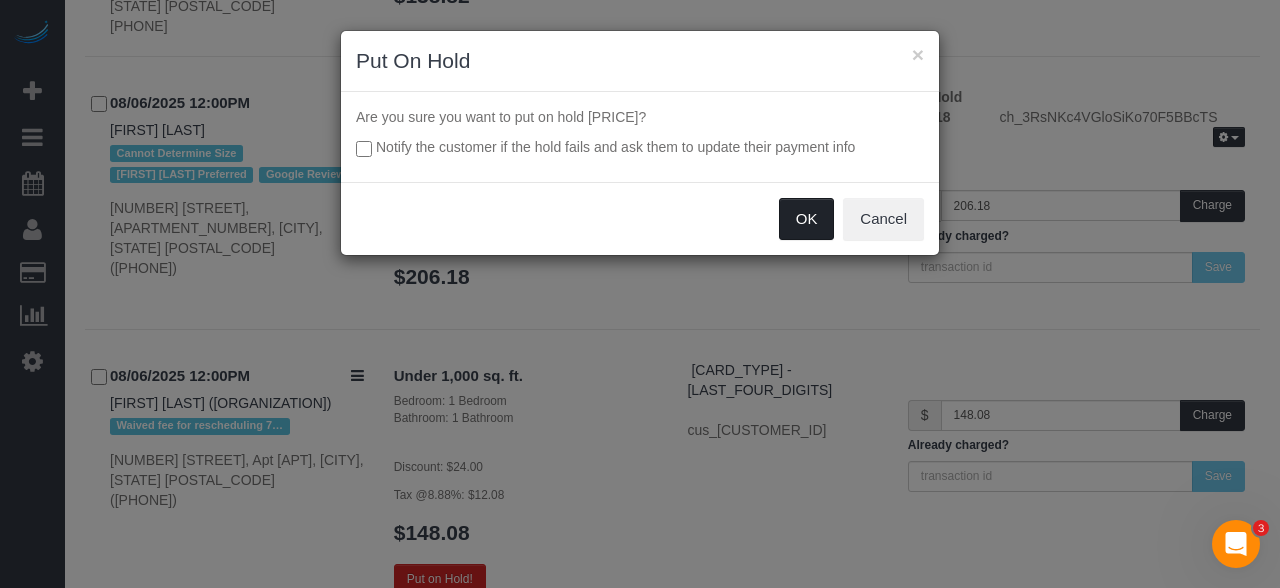 click on "OK" at bounding box center (807, 219) 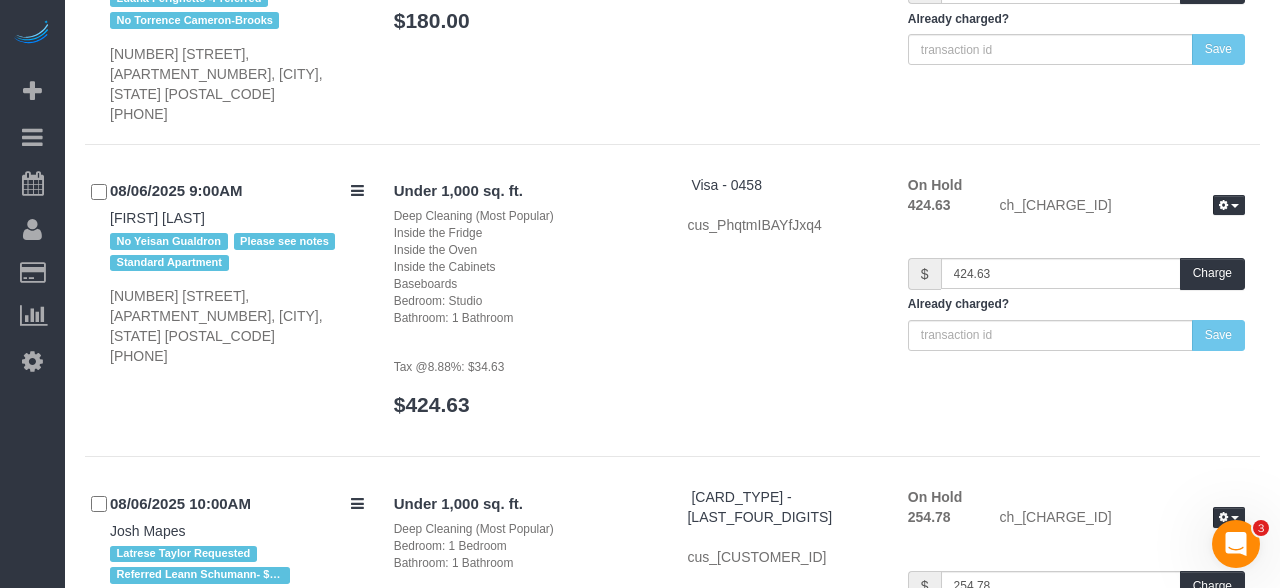 scroll, scrollTop: 0, scrollLeft: 0, axis: both 